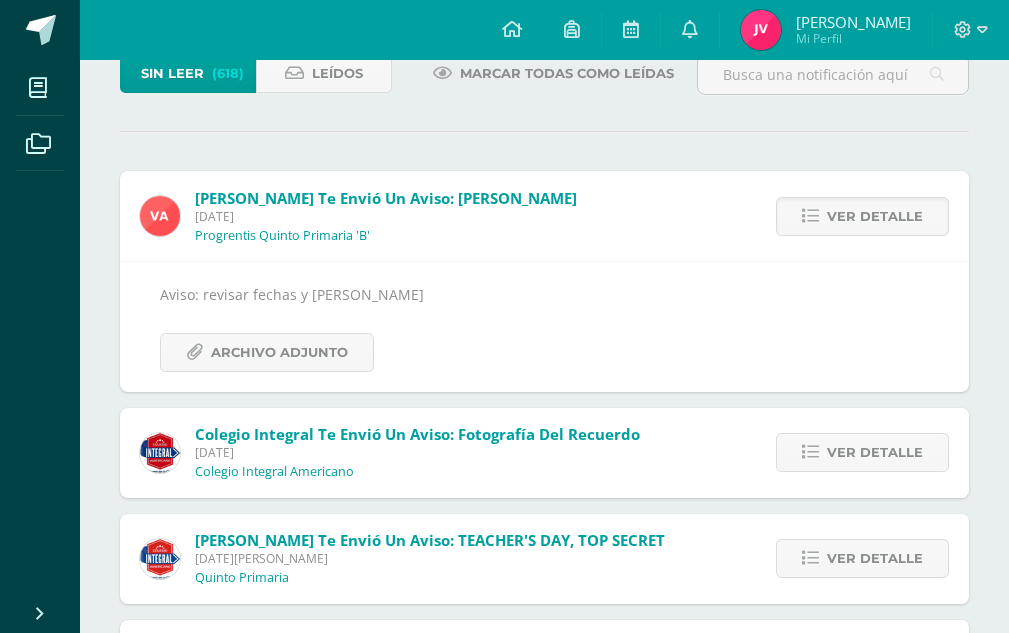 scroll, scrollTop: 0, scrollLeft: 0, axis: both 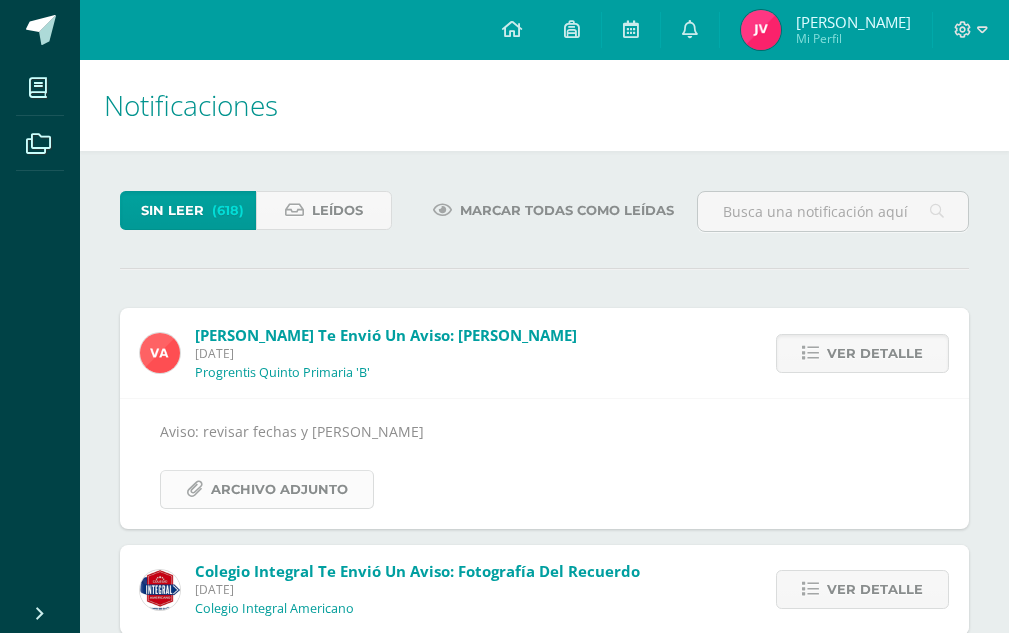 click on "Archivo Adjunto" at bounding box center (279, 489) 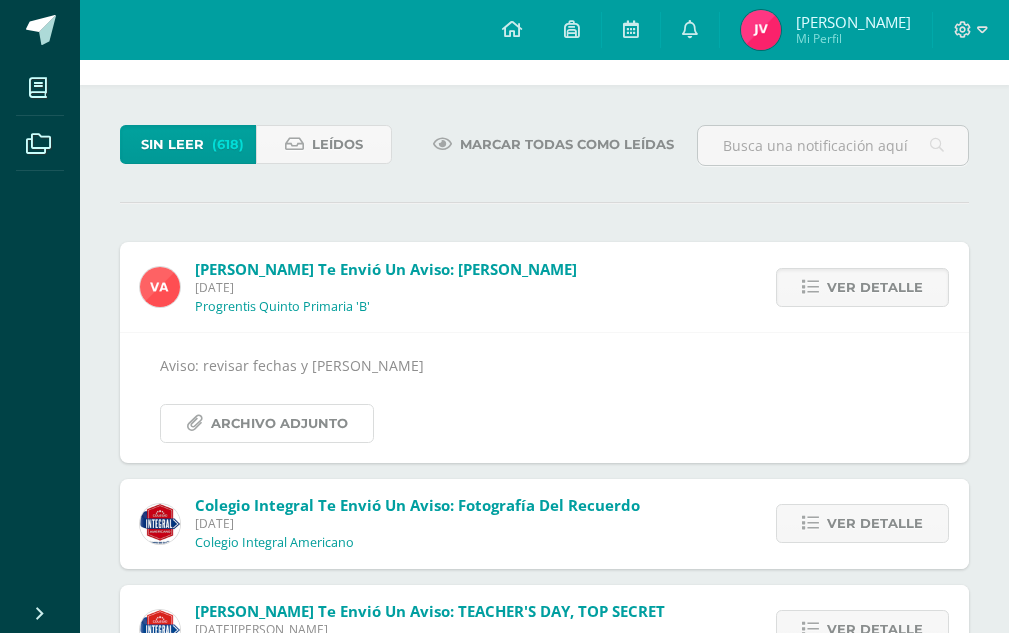 scroll, scrollTop: 100, scrollLeft: 0, axis: vertical 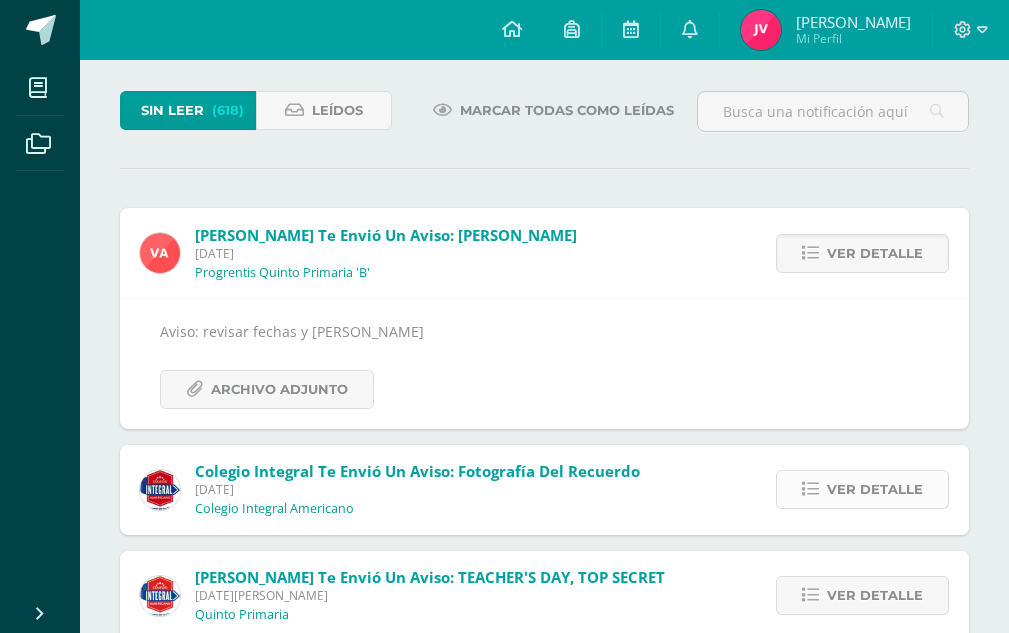 click on "Ver detalle" at bounding box center (862, 489) 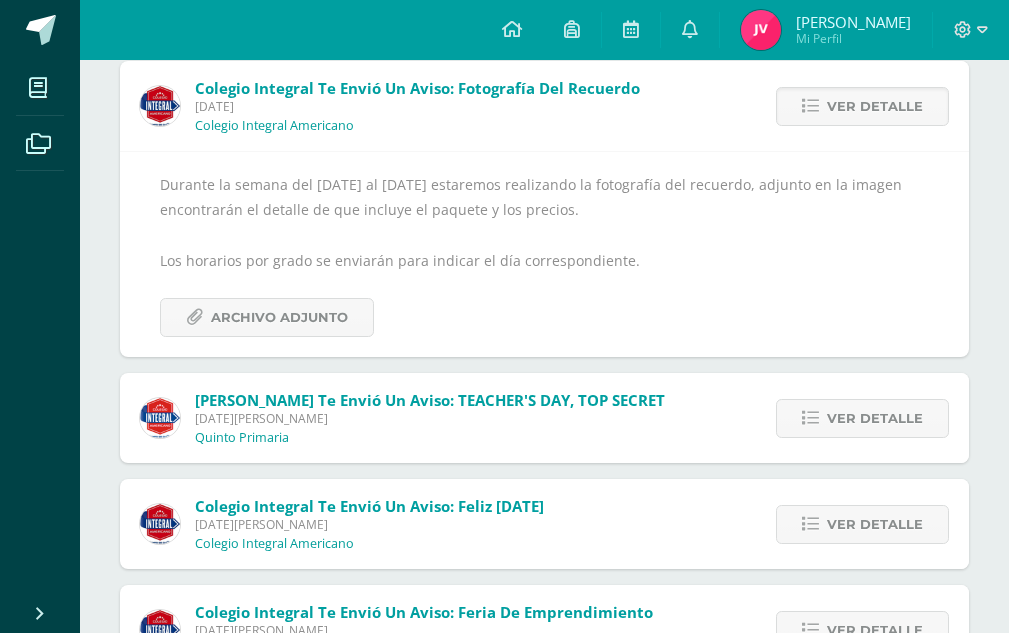 scroll, scrollTop: 300, scrollLeft: 0, axis: vertical 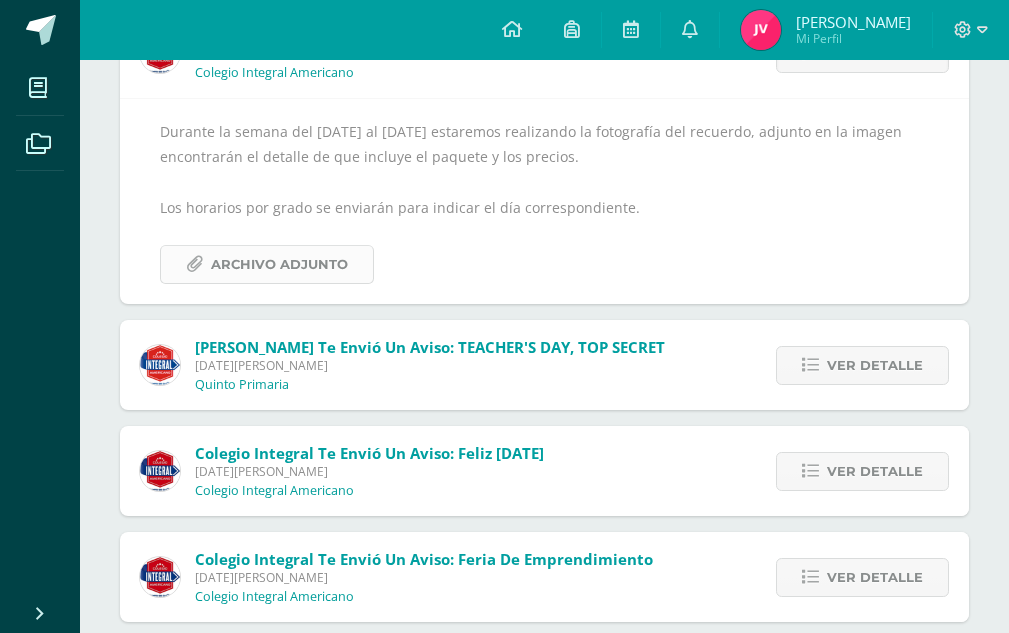 click on "Archivo Adjunto" at bounding box center [279, 264] 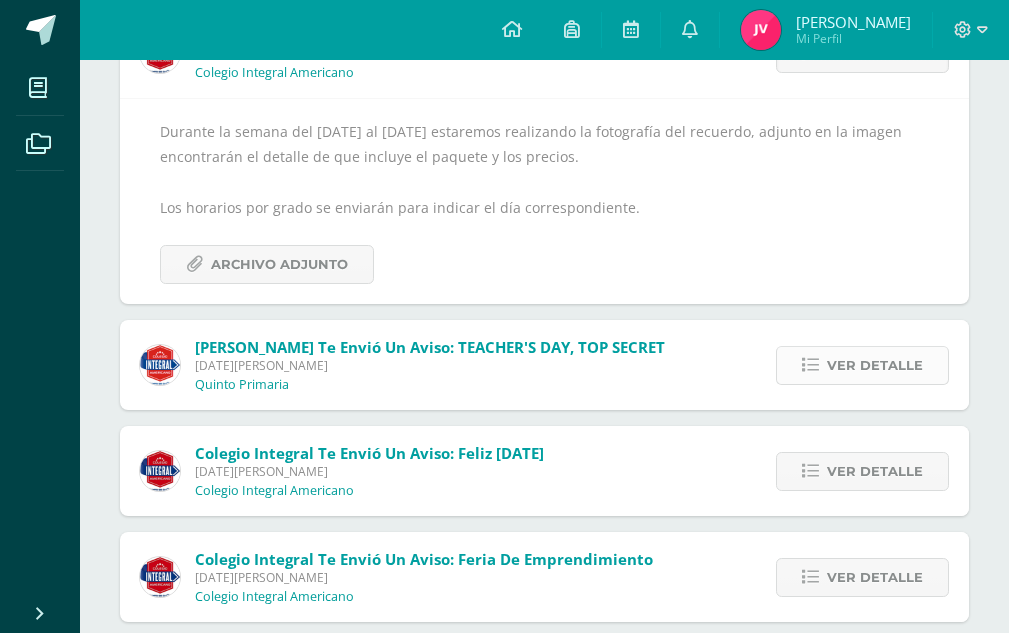 click at bounding box center [810, 365] 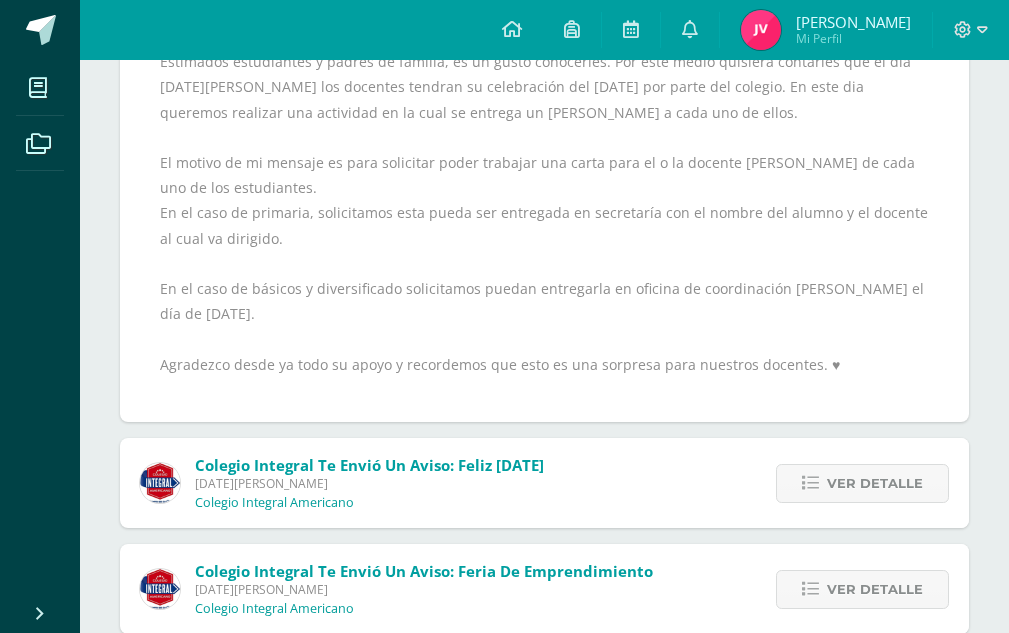 scroll, scrollTop: 409, scrollLeft: 0, axis: vertical 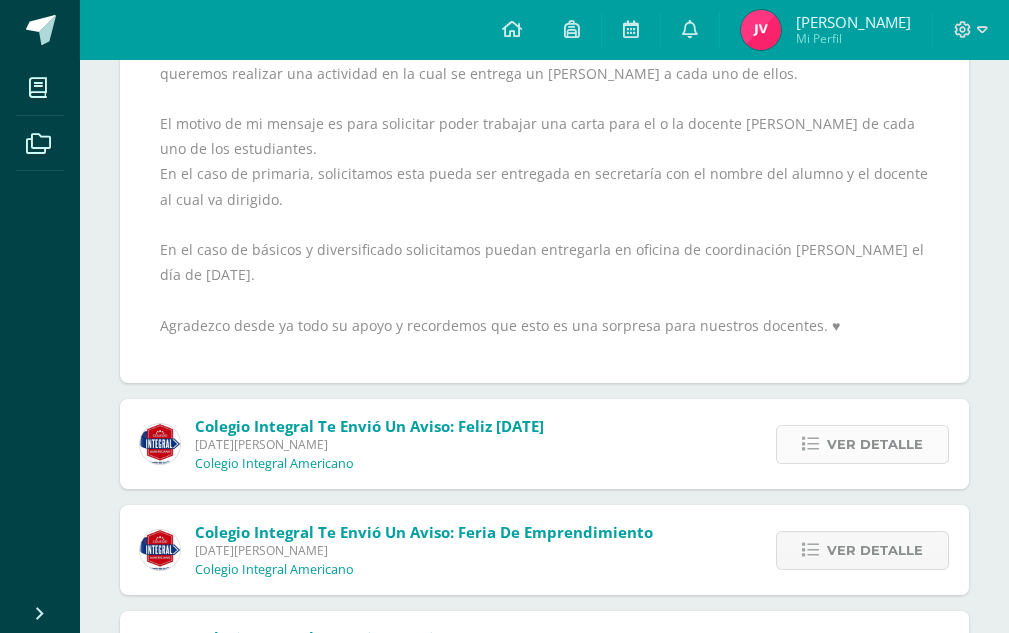 click at bounding box center (810, 444) 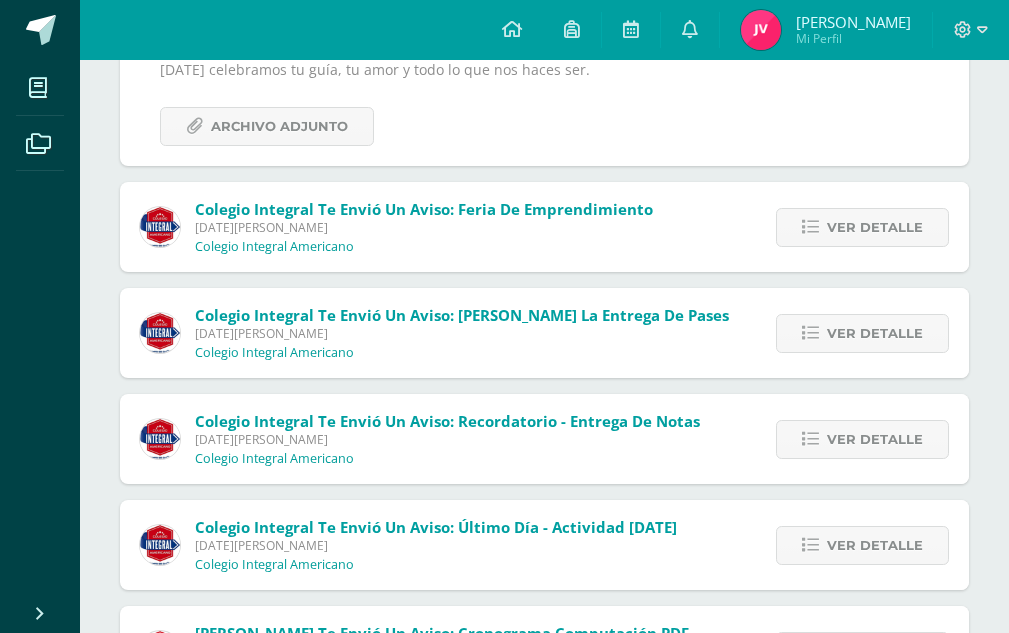 scroll, scrollTop: 419, scrollLeft: 0, axis: vertical 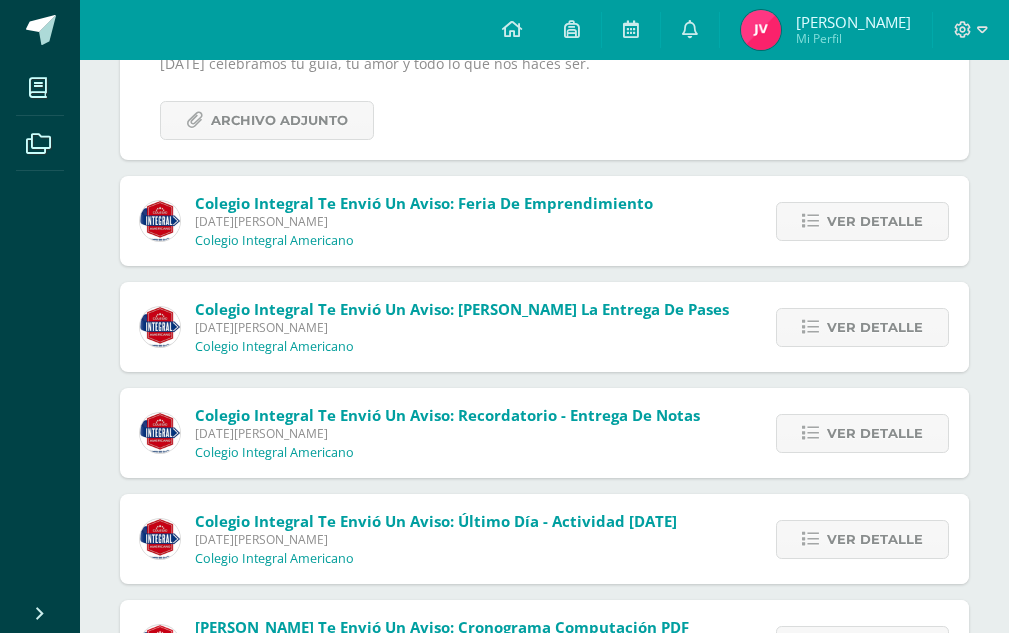 click on "💙Gracias, papá, por ser ese primer maestro que nos enseña con el ejemplo. Tu presencia construye confianza, tu esfuerzo inspira constancia. [DATE] celebramos tu guía, tu amor y todo lo que nos haces ser.
Archivo Adjunto" at bounding box center (544, 69) 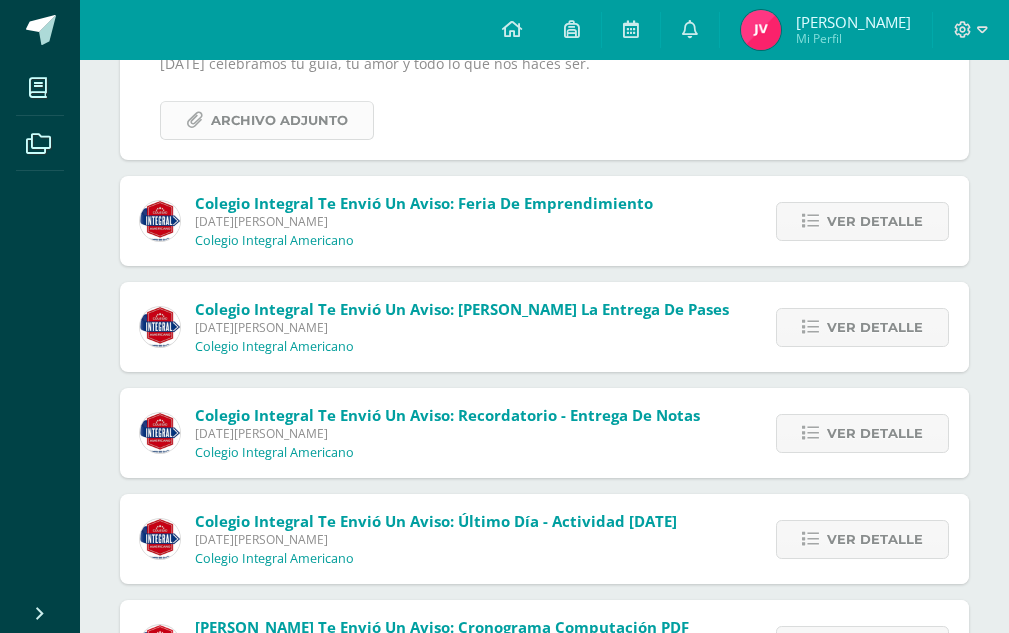 click on "Archivo Adjunto" at bounding box center [279, 120] 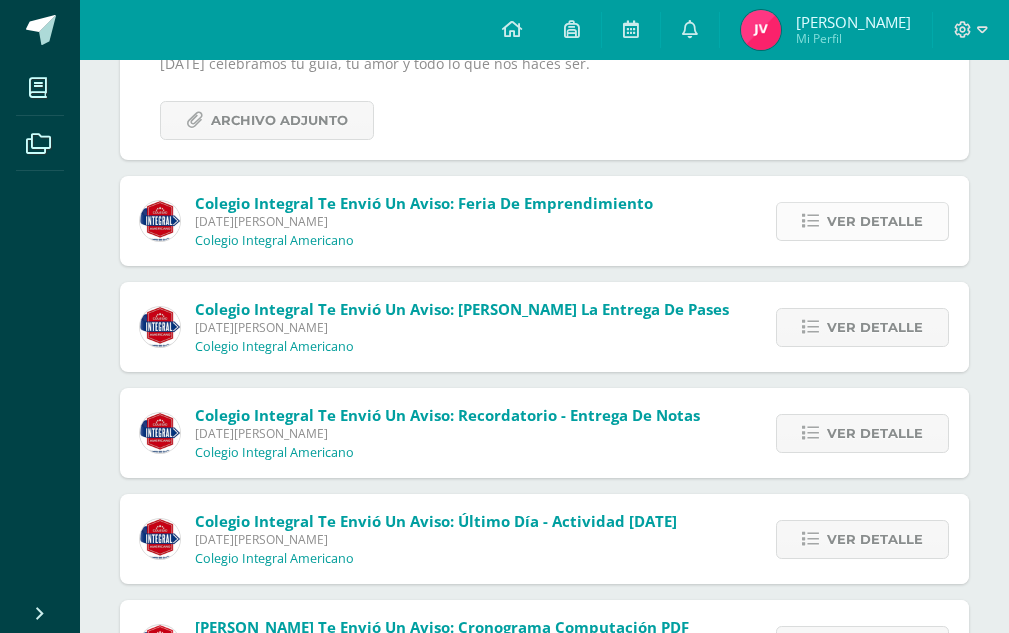 click on "Ver detalle" at bounding box center (862, 221) 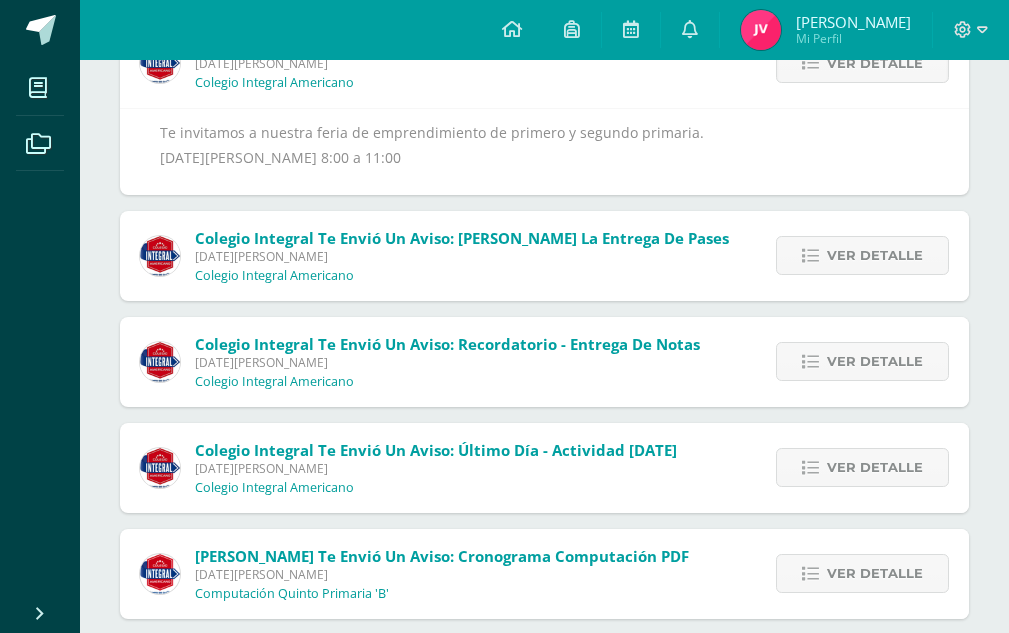 scroll, scrollTop: 329, scrollLeft: 0, axis: vertical 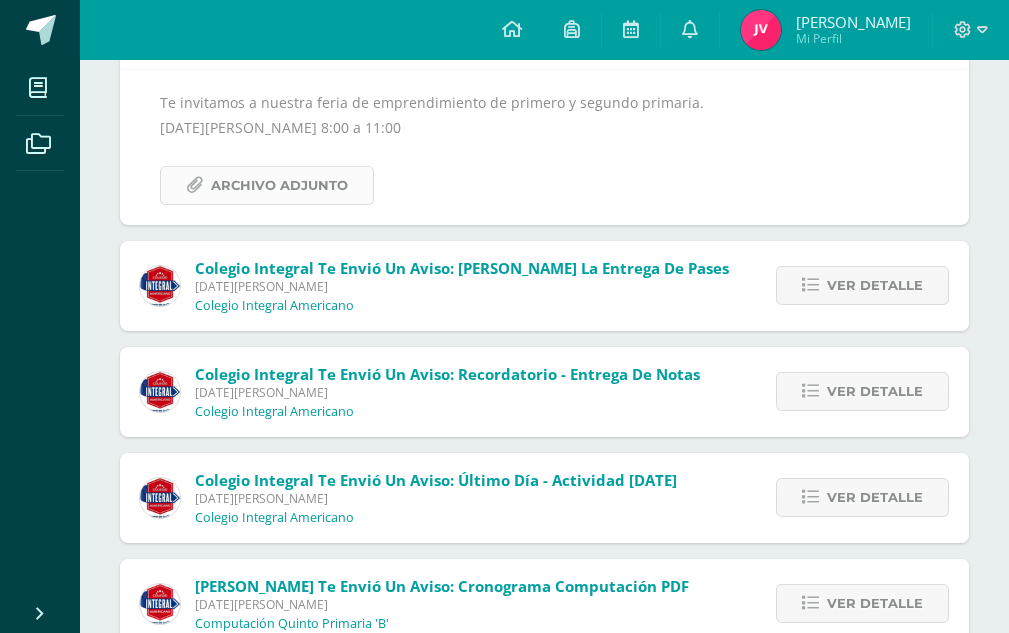 click on "Archivo Adjunto" at bounding box center (267, 185) 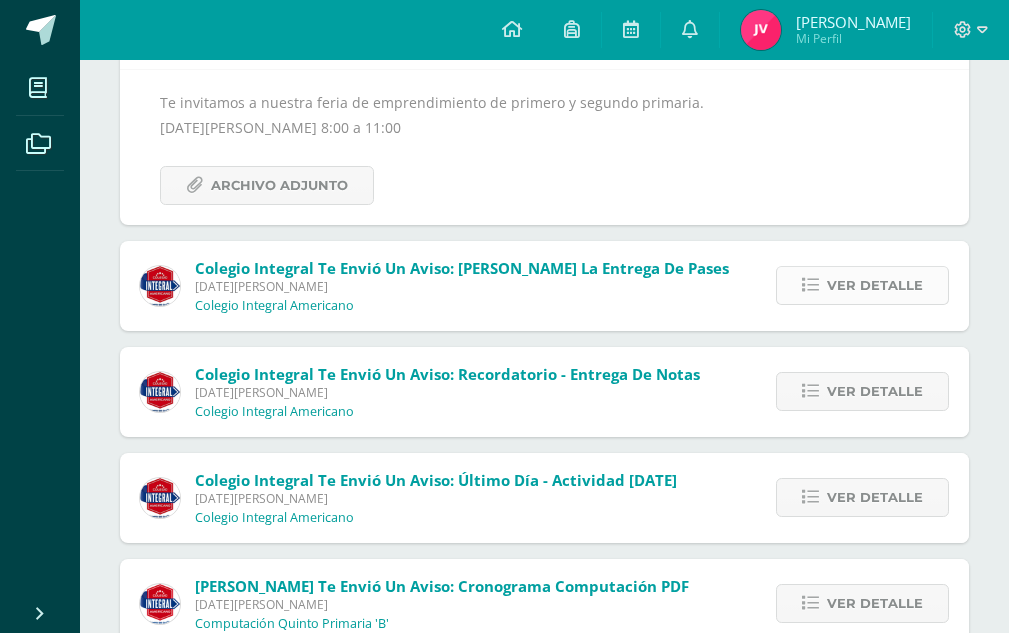 click on "Ver detalle" at bounding box center (862, 285) 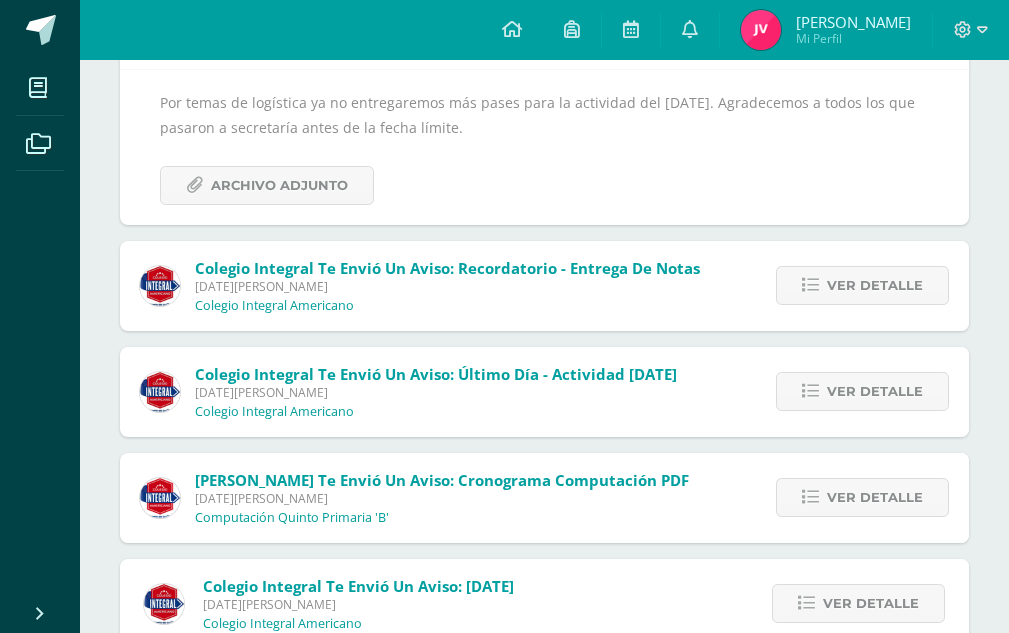 scroll, scrollTop: 239, scrollLeft: 0, axis: vertical 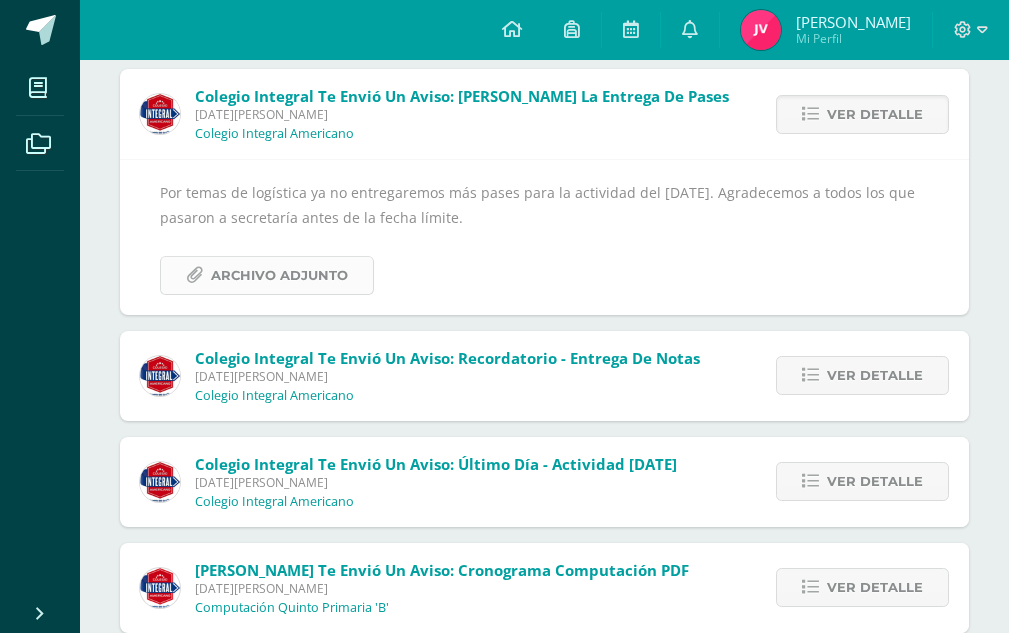 click on "Archivo Adjunto" at bounding box center (267, 275) 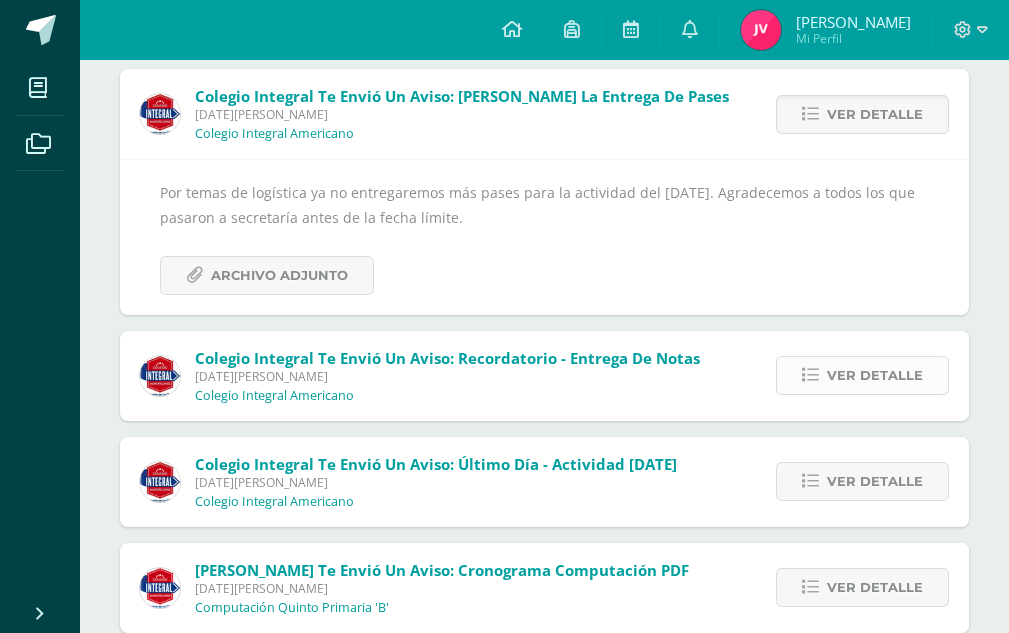 click on "Ver detalle" at bounding box center [875, 375] 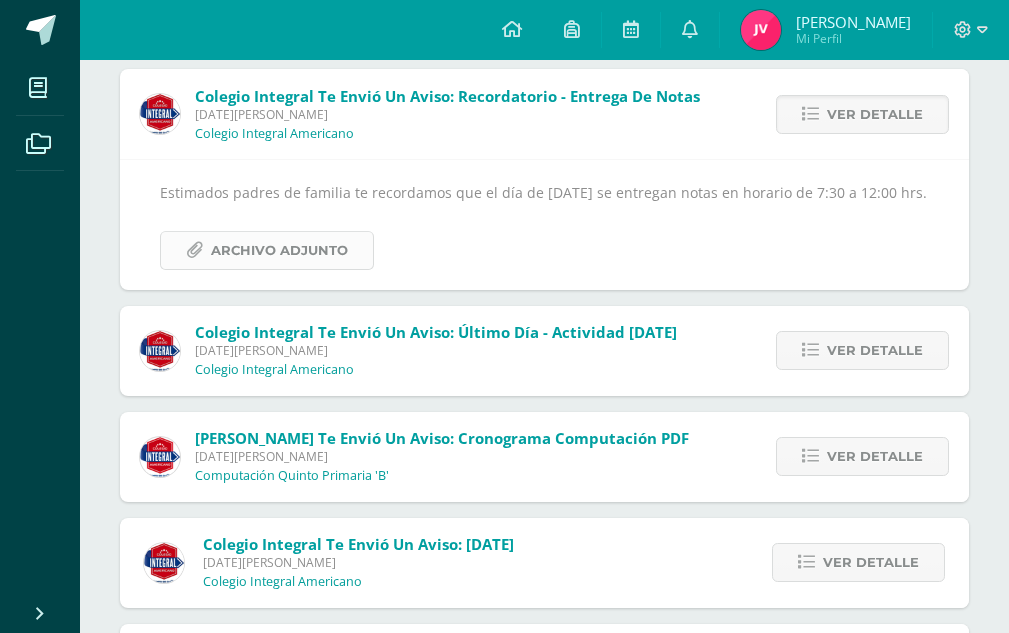 click on "Archivo Adjunto" at bounding box center (279, 250) 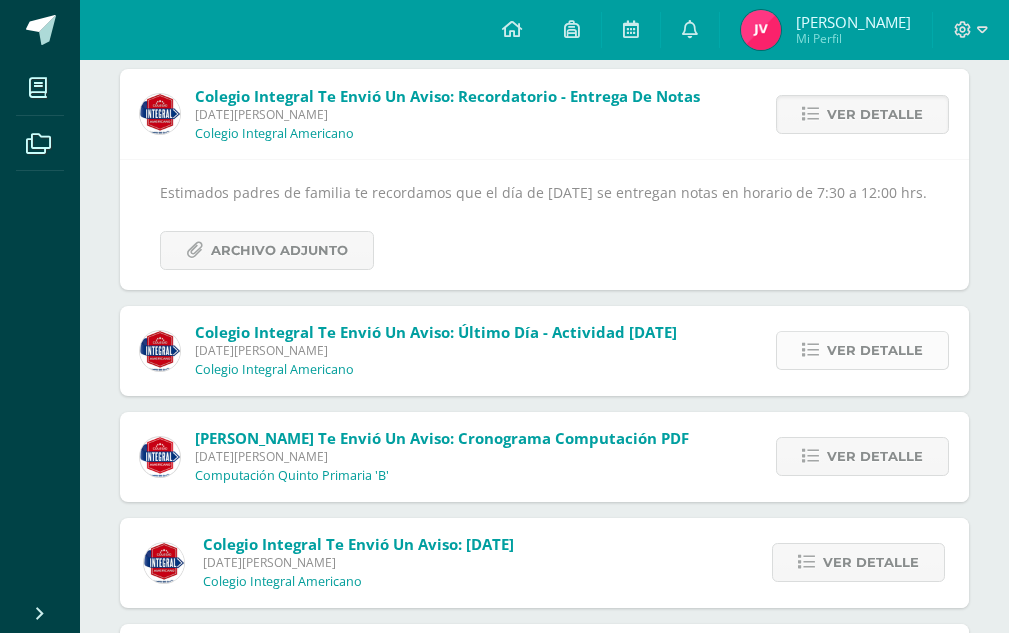 click on "Ver detalle" at bounding box center [862, 350] 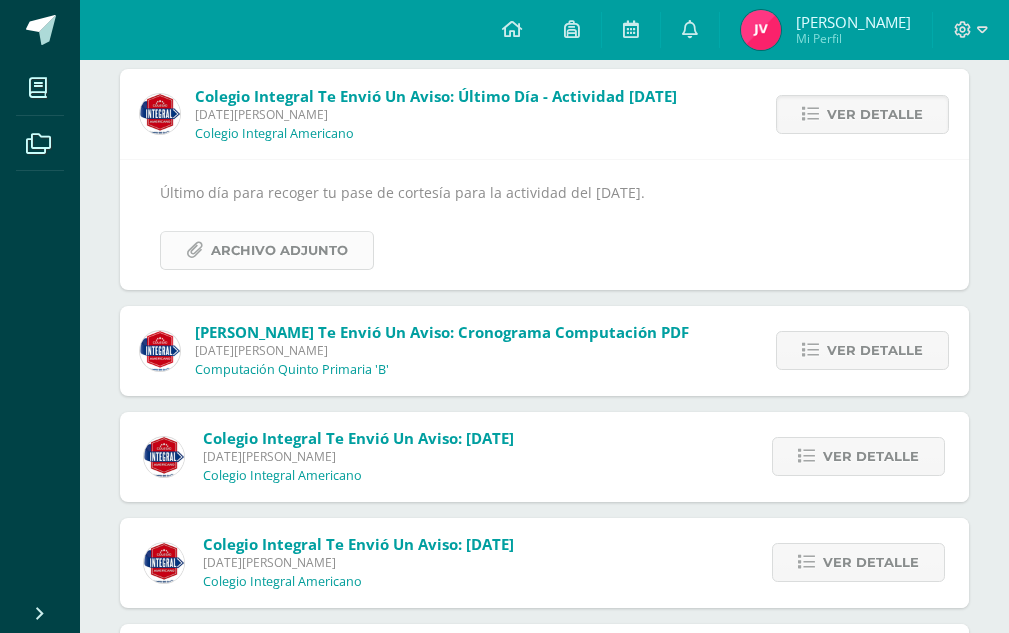 click on "Archivo Adjunto" at bounding box center (267, 250) 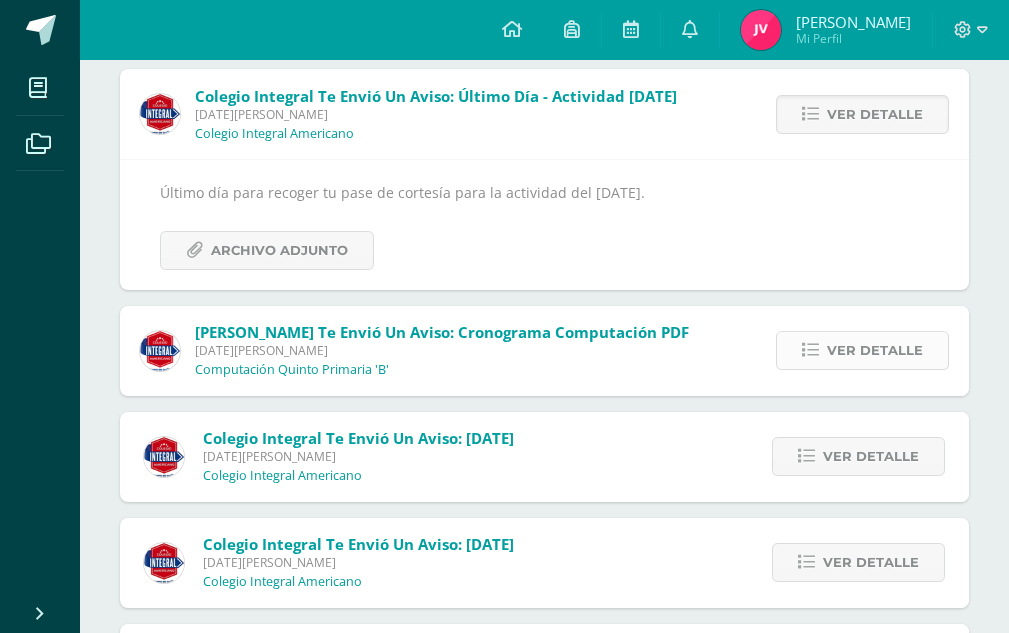 click on "Ver detalle" at bounding box center [862, 350] 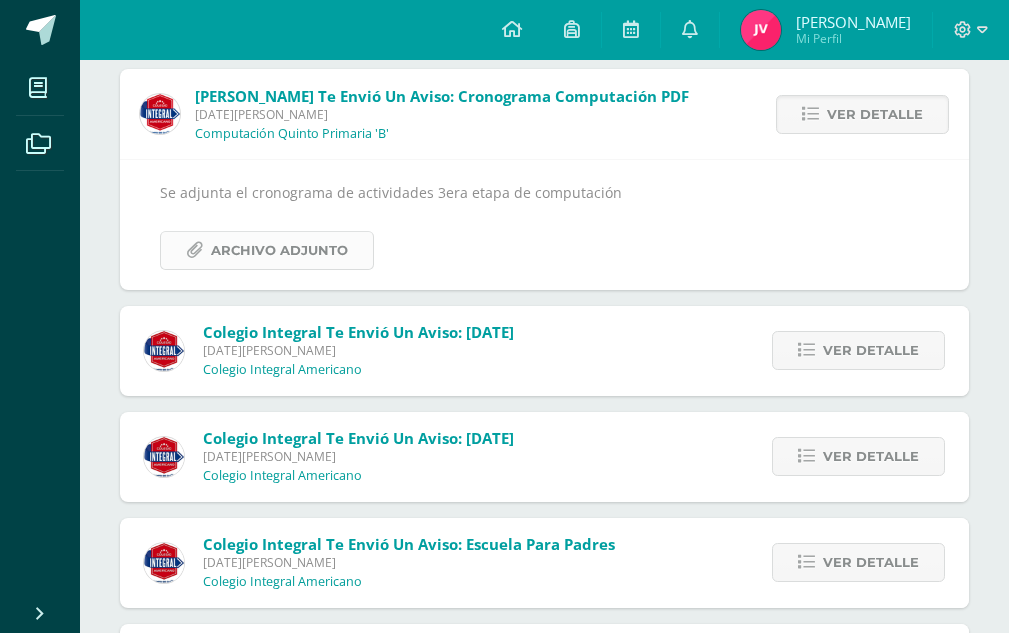 click on "Archivo Adjunto" at bounding box center [267, 250] 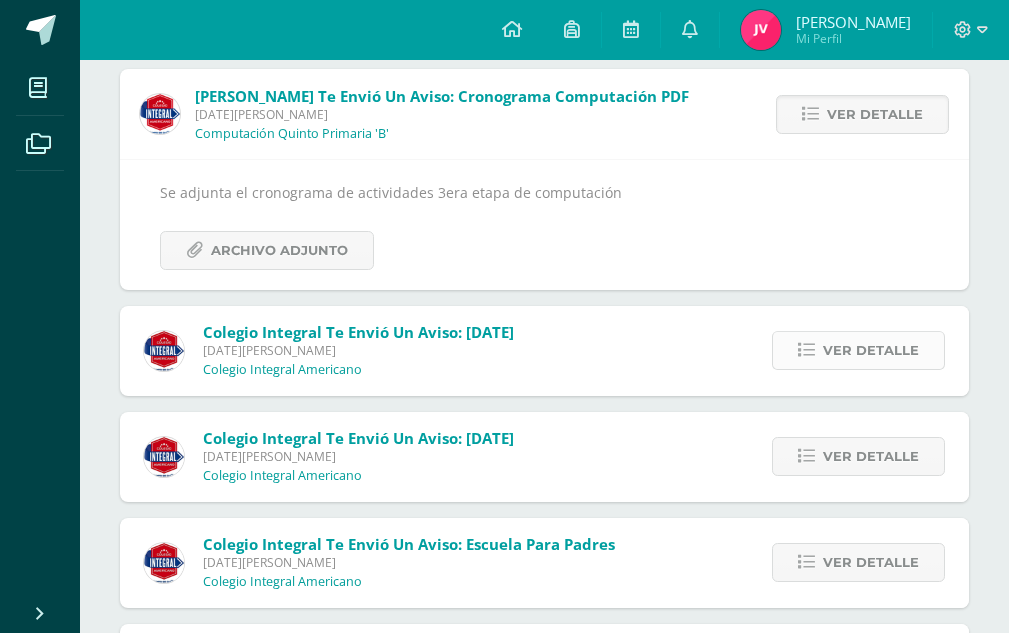 click on "Ver detalle" at bounding box center (858, 350) 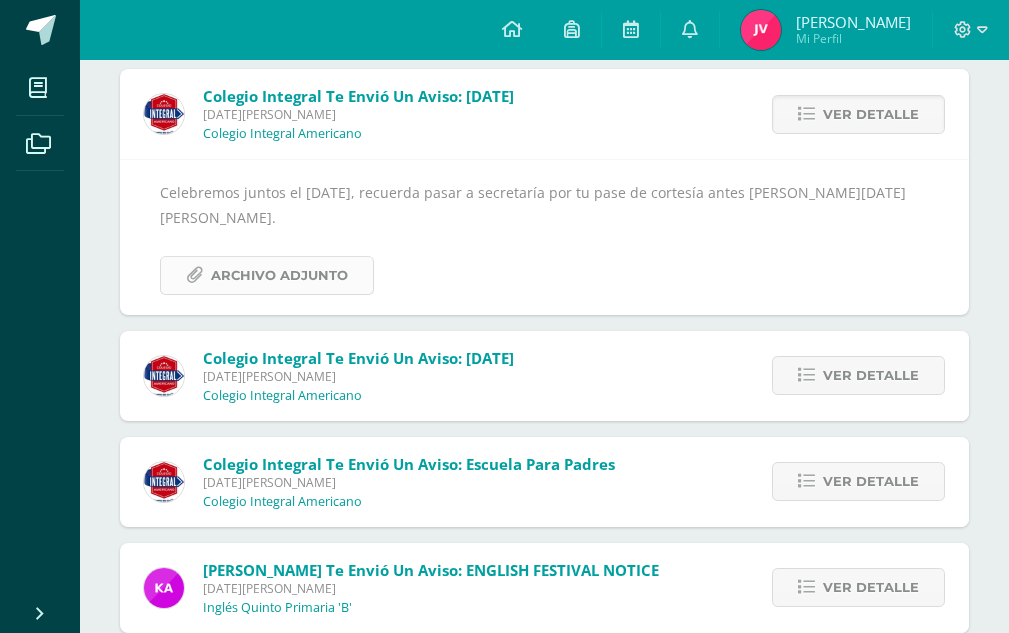 click on "Archivo Adjunto" at bounding box center [279, 275] 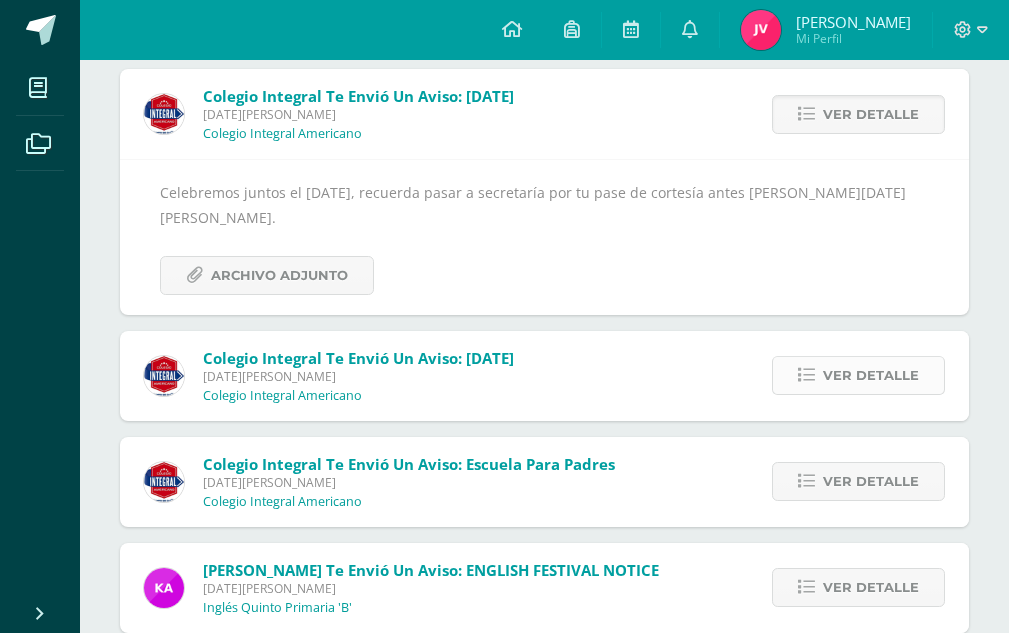 click on "Ver detalle" at bounding box center (871, 375) 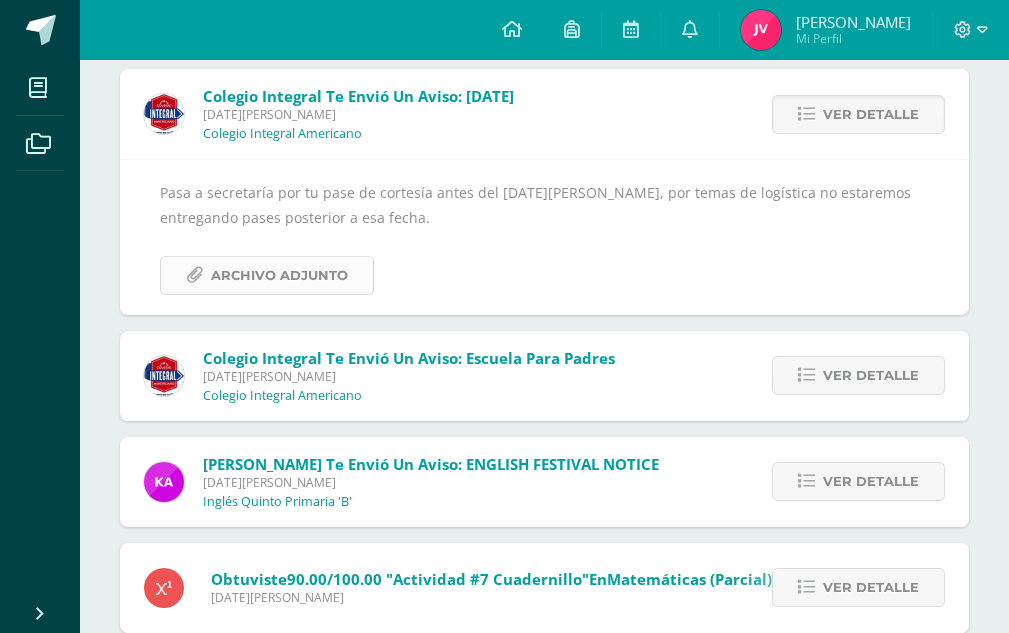 click on "Archivo Adjunto" at bounding box center (279, 275) 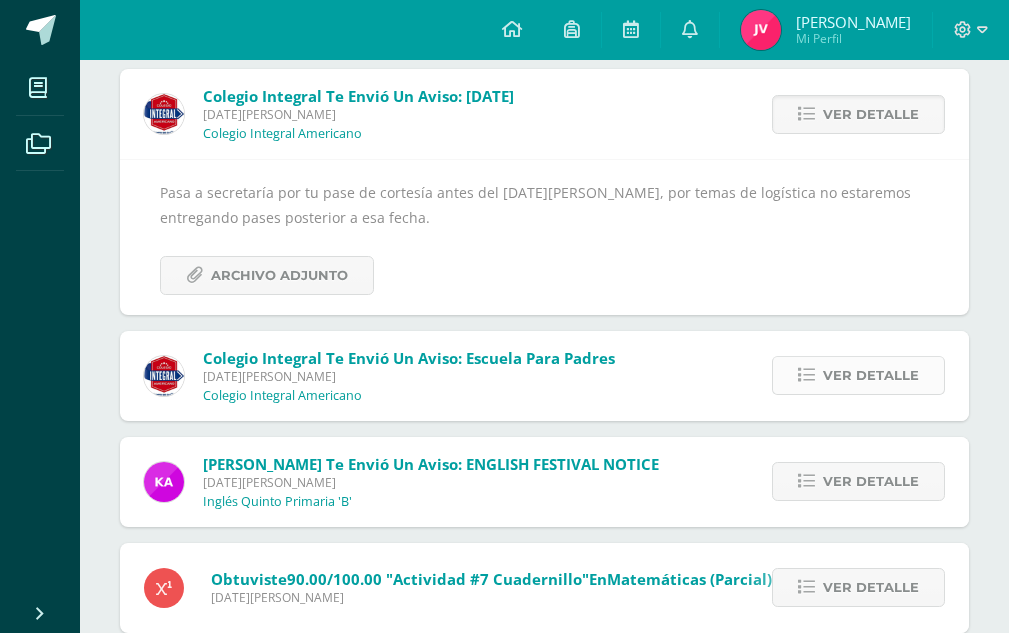 click on "Ver detalle" at bounding box center (871, 375) 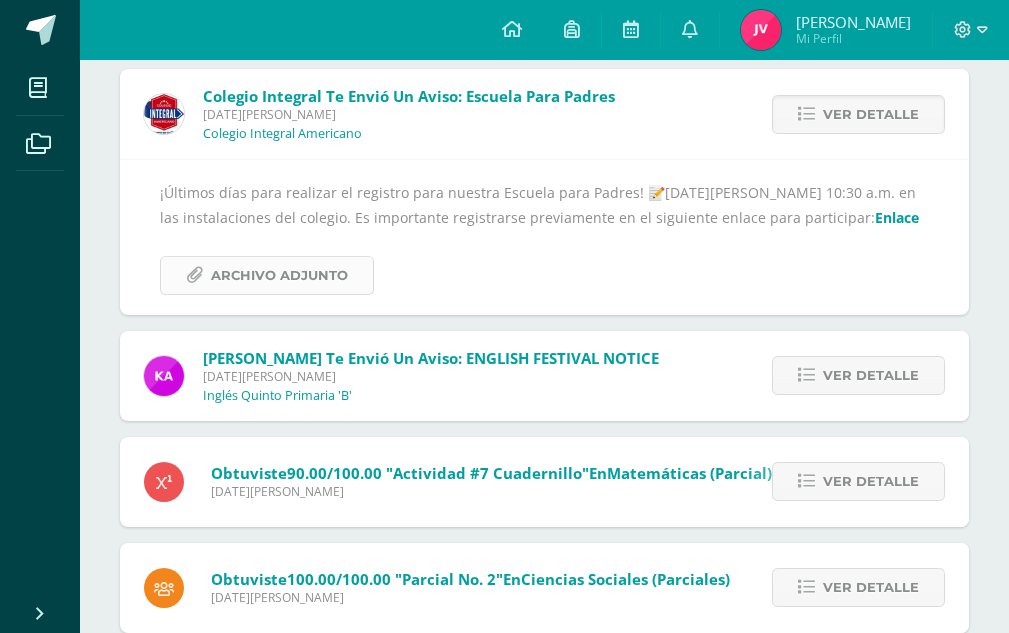 click on "Archivo Adjunto" at bounding box center [279, 275] 